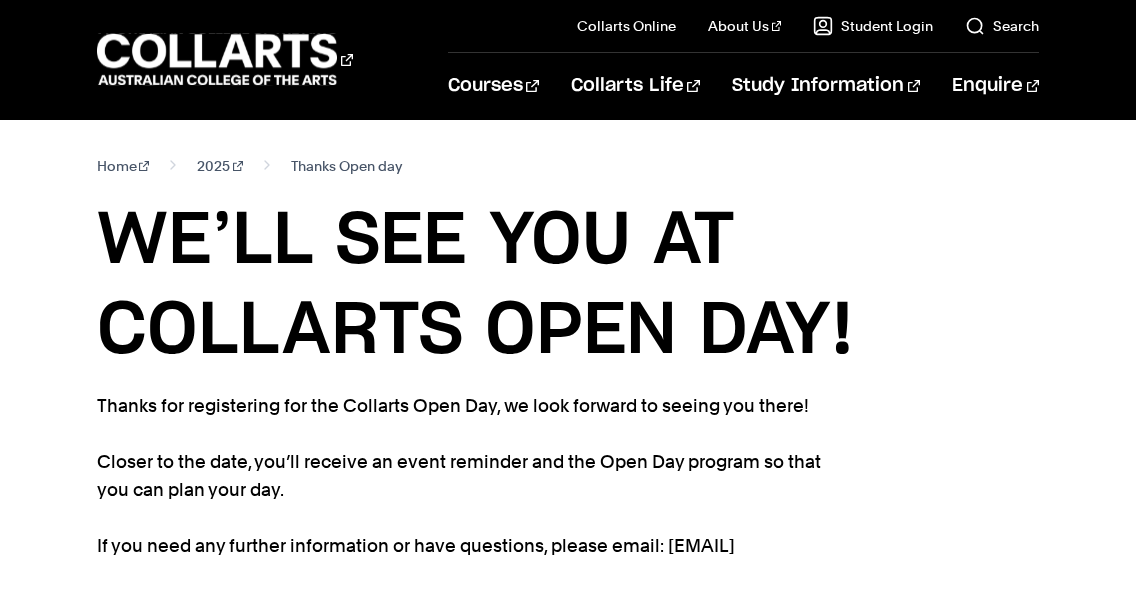 scroll, scrollTop: 0, scrollLeft: 0, axis: both 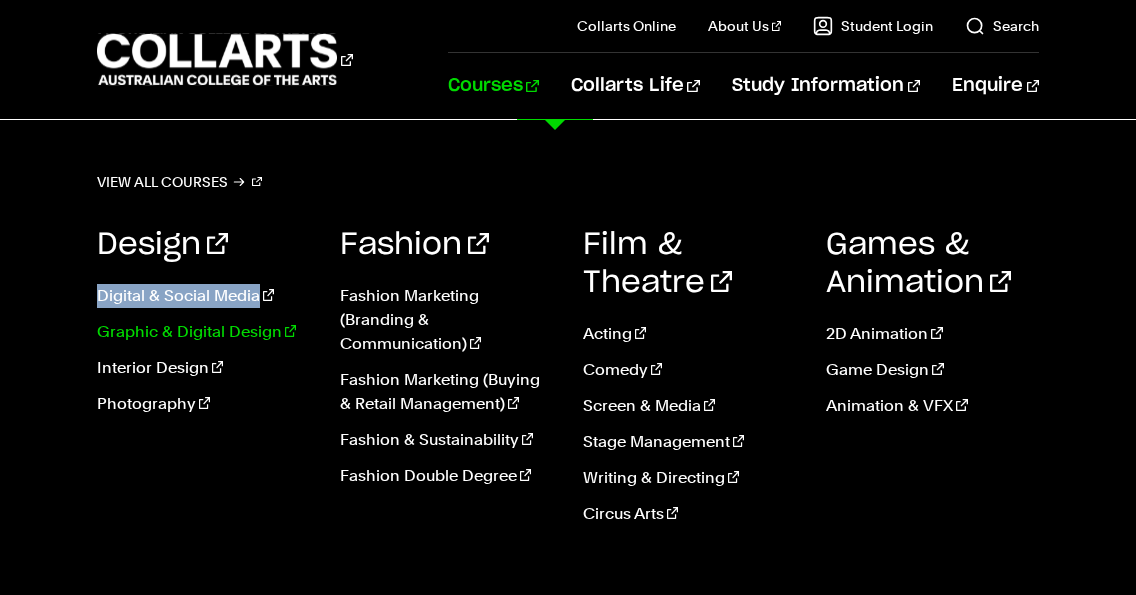 click on "Graphic & Digital Design" at bounding box center (203, 332) 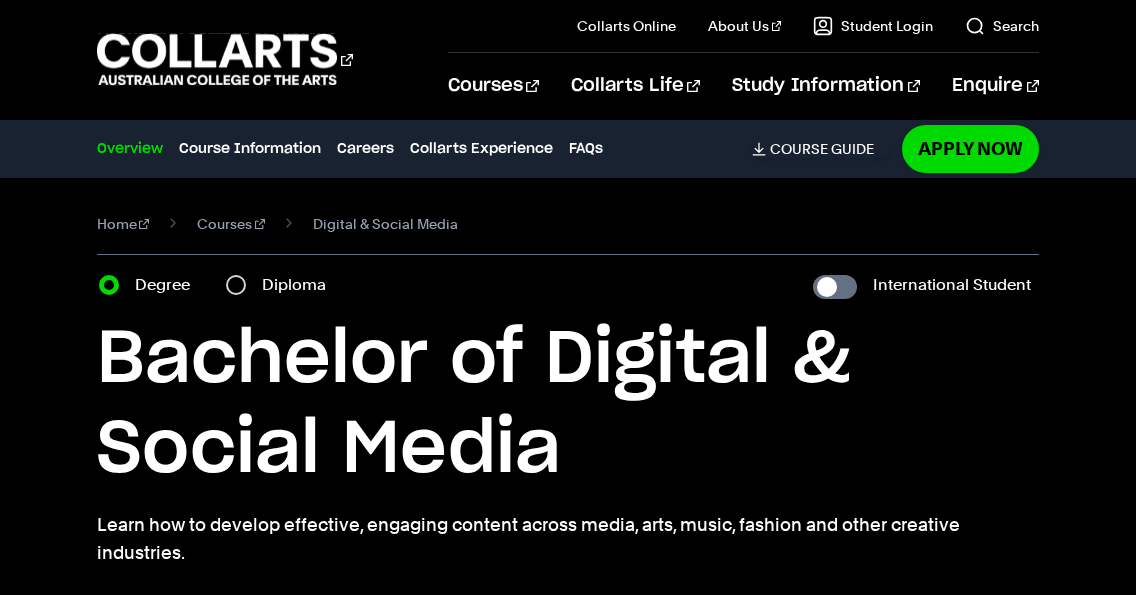 scroll, scrollTop: 0, scrollLeft: 0, axis: both 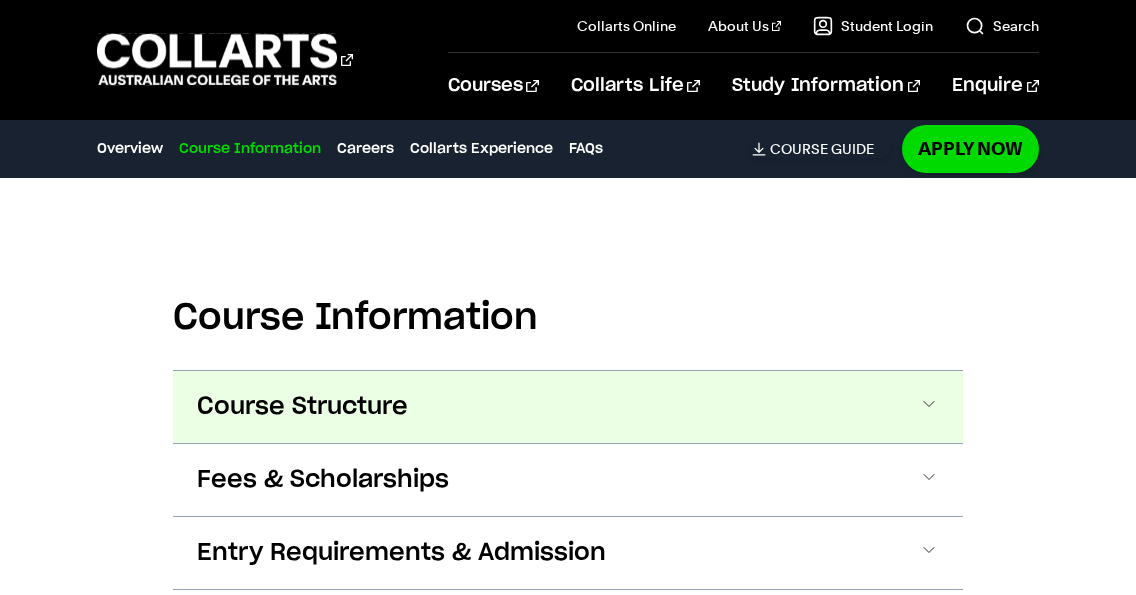 click on "Course Structure" at bounding box center (568, 407) 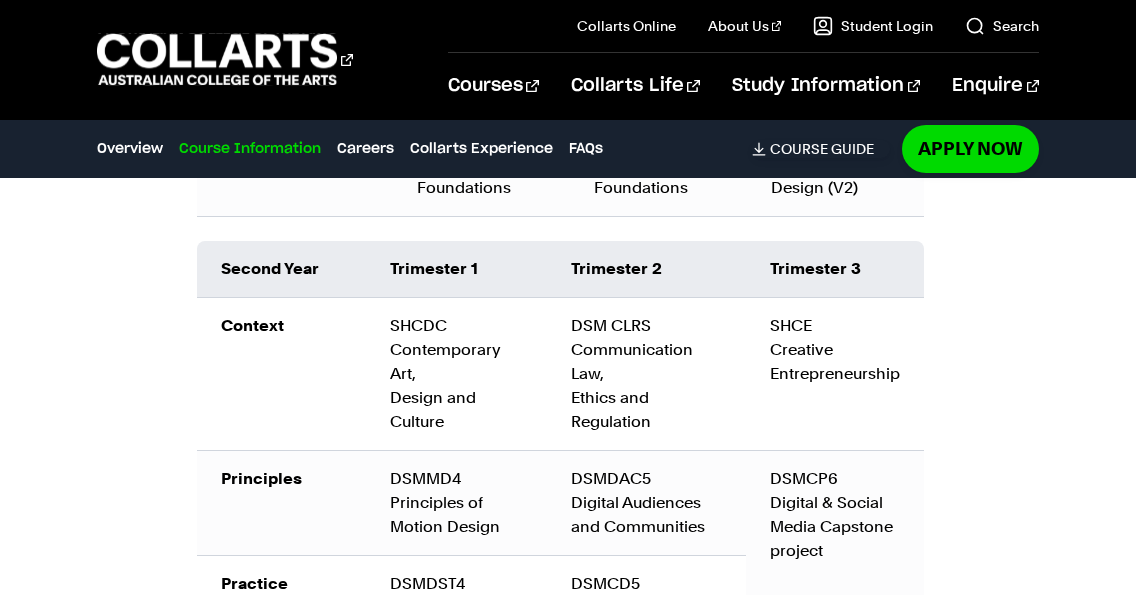scroll, scrollTop: 3038, scrollLeft: 0, axis: vertical 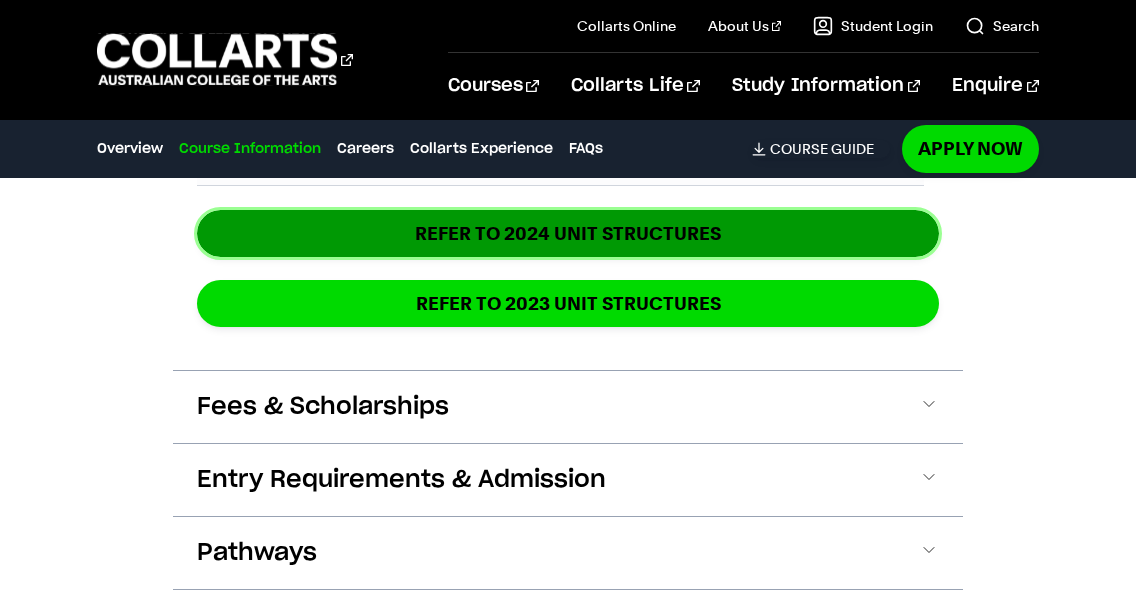 click on "REFER TO 2024 unit structures" at bounding box center [568, 233] 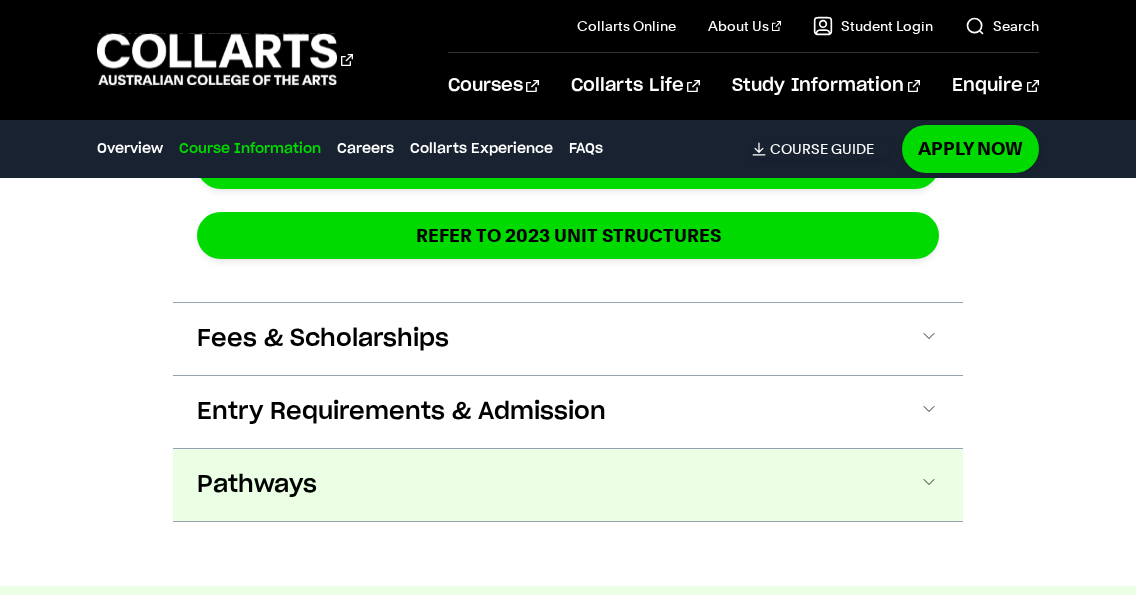 click on "Pathways" at bounding box center [568, 485] 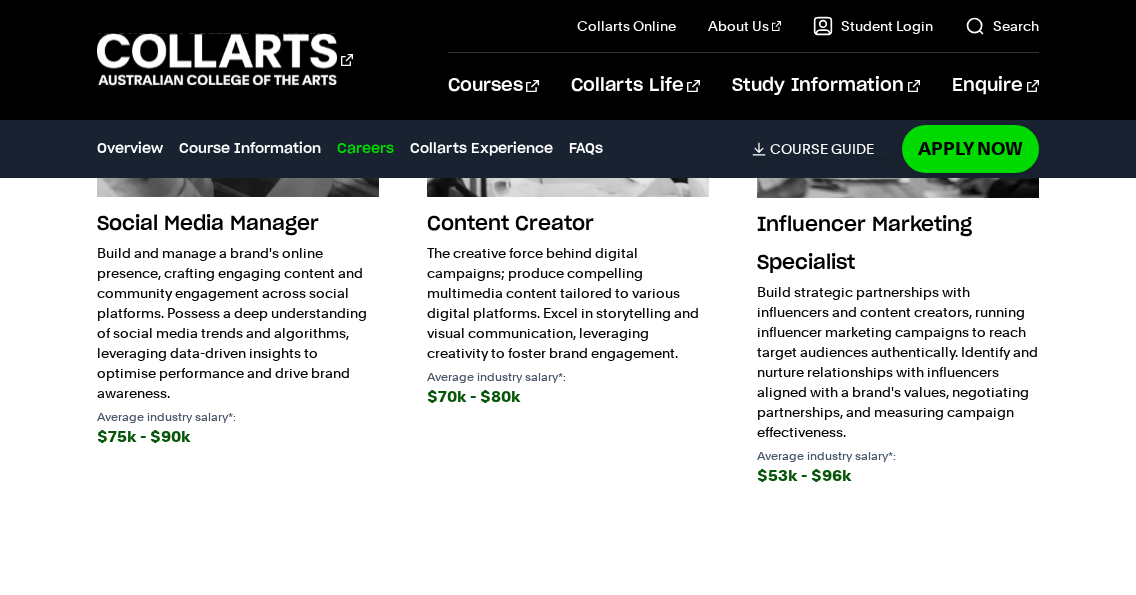 scroll, scrollTop: 5612, scrollLeft: 0, axis: vertical 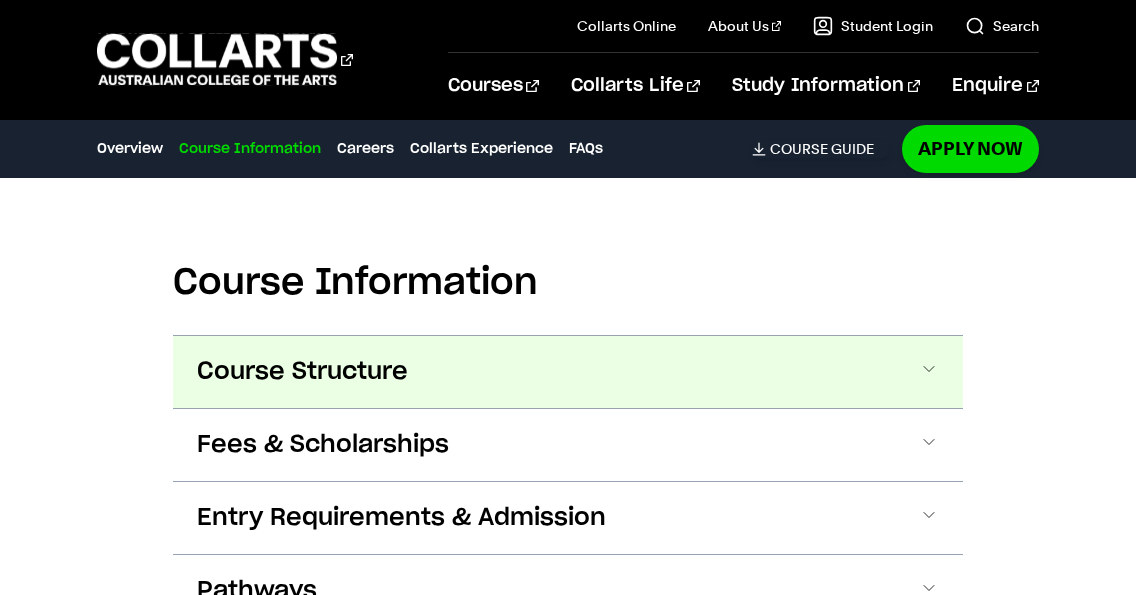 click on "Course Structure" at bounding box center [568, 372] 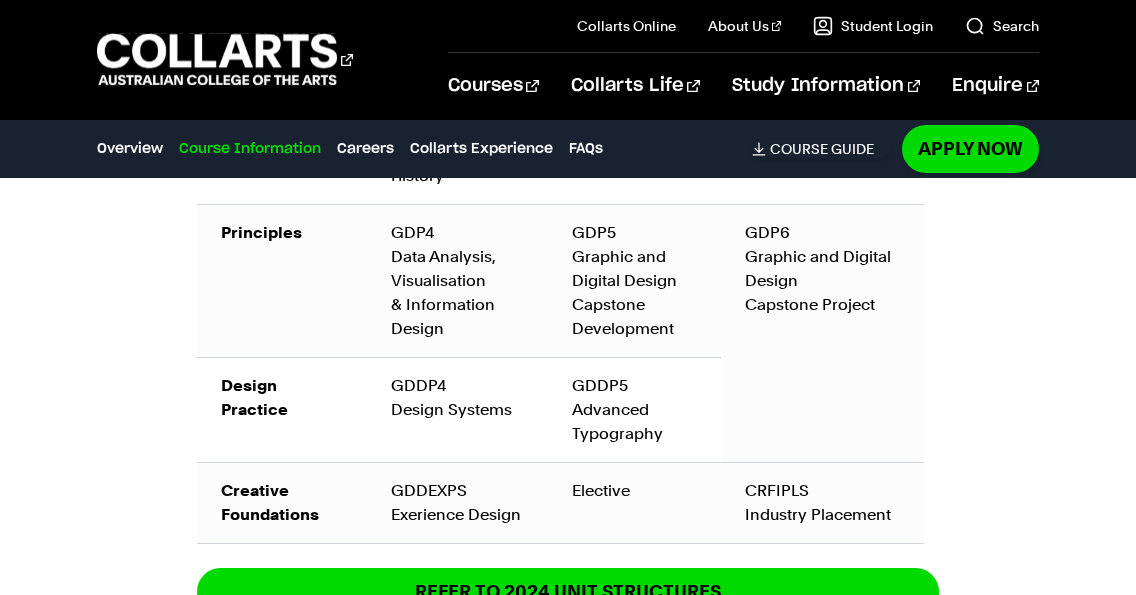 scroll, scrollTop: 3675, scrollLeft: 0, axis: vertical 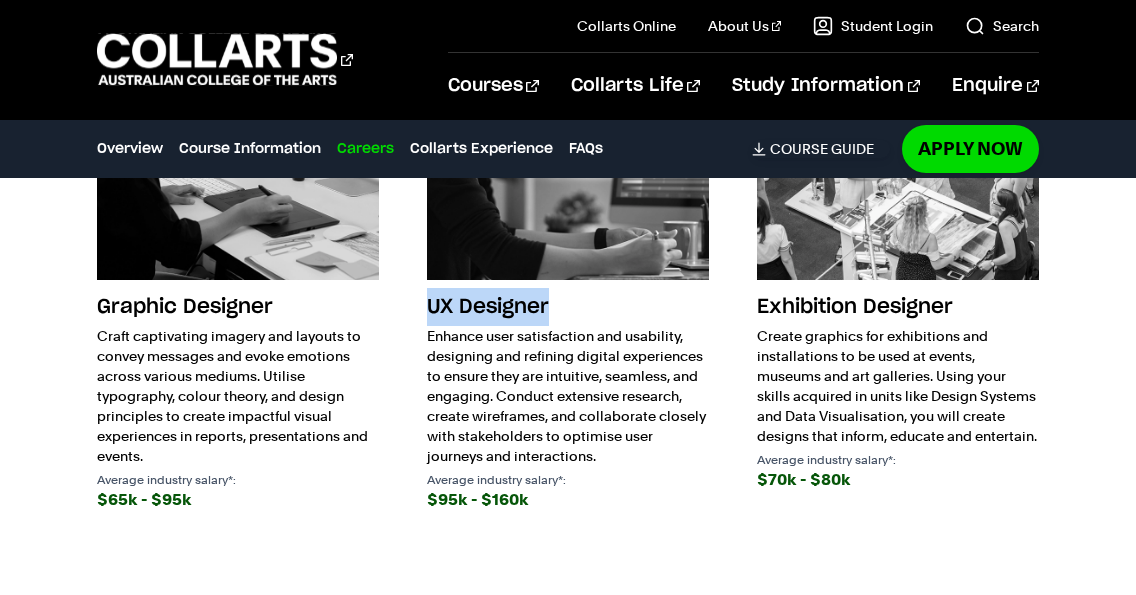 drag, startPoint x: 427, startPoint y: 307, endPoint x: 557, endPoint y: 306, distance: 130.00385 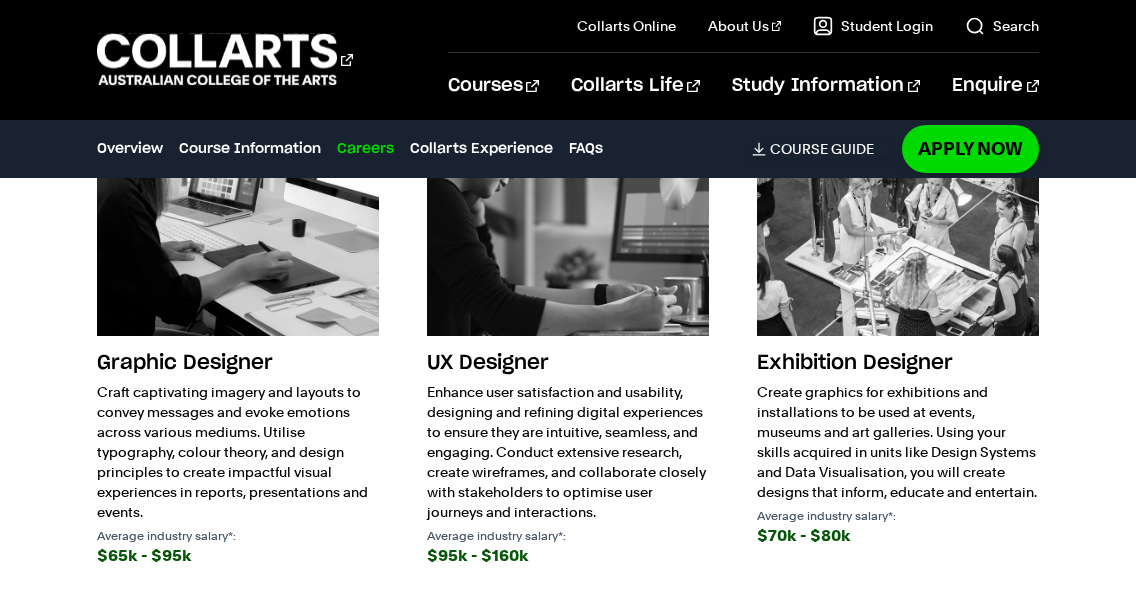 scroll, scrollTop: 5243, scrollLeft: 0, axis: vertical 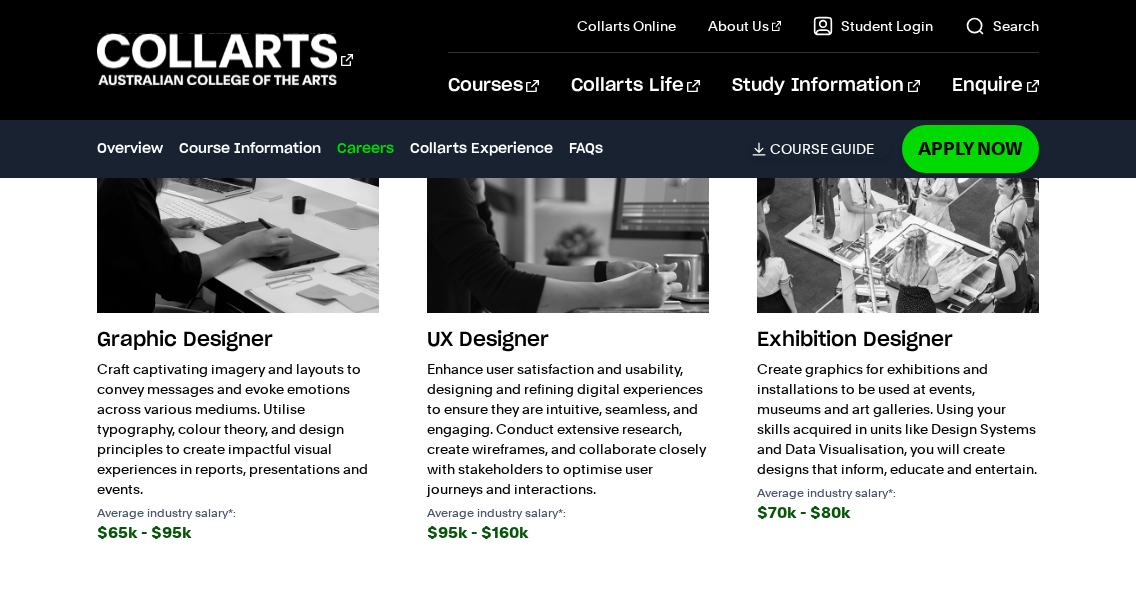 click on "UX Designer" at bounding box center [568, 340] 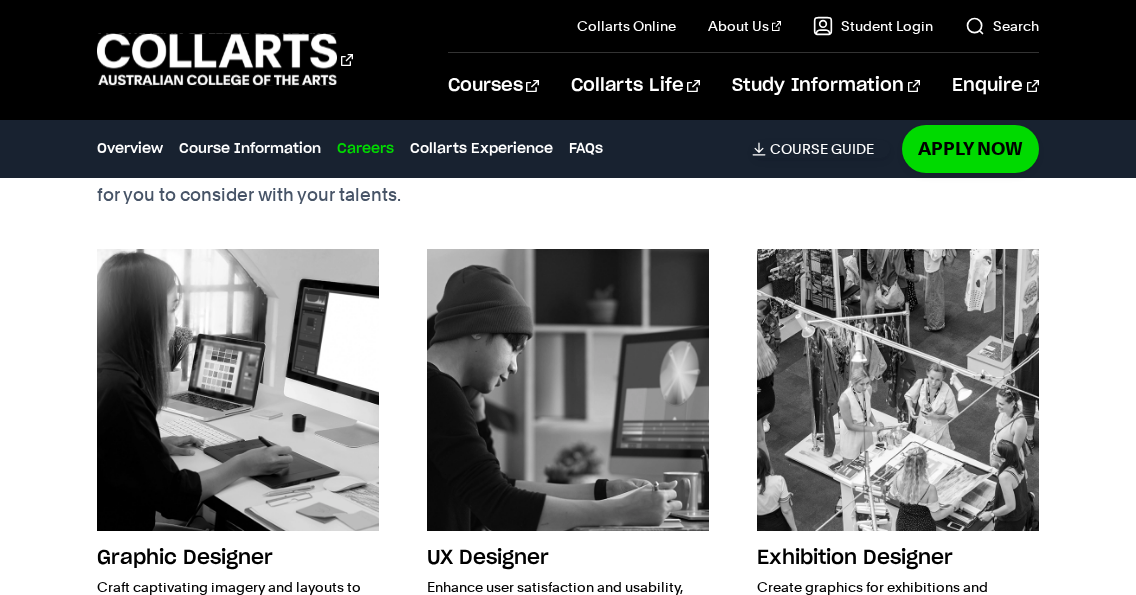 click at bounding box center [568, 390] 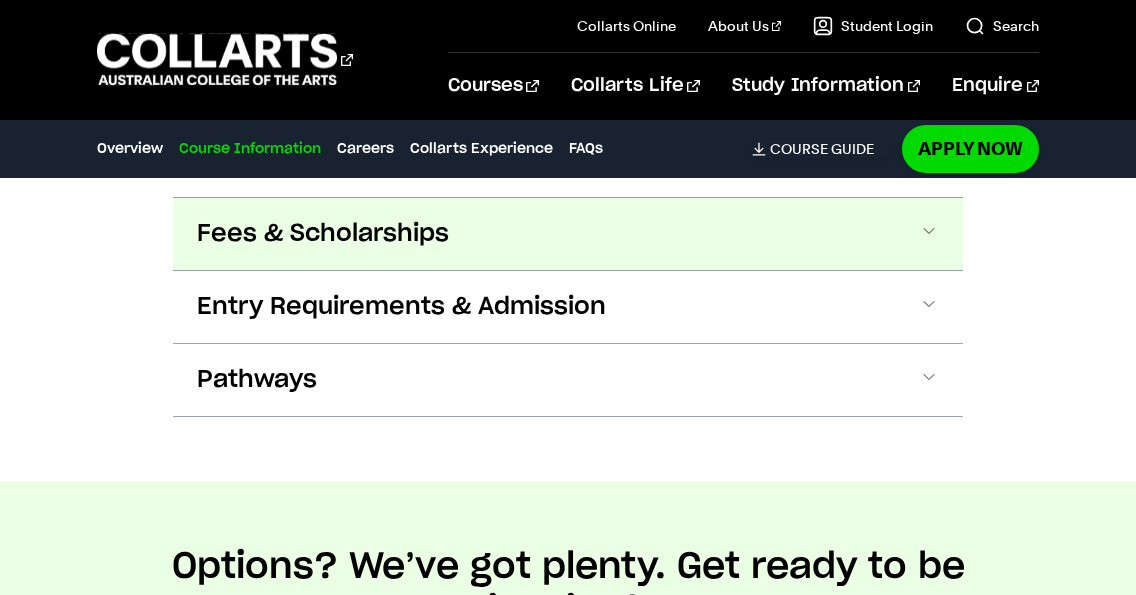click on "Fees & Scholarships" at bounding box center (568, 234) 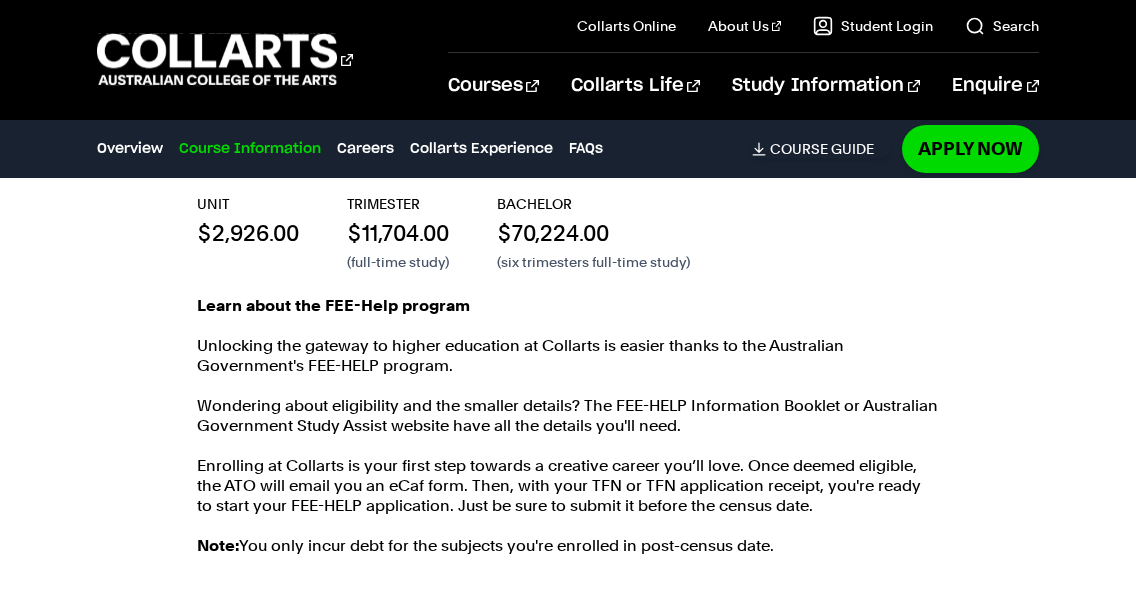 scroll, scrollTop: 4243, scrollLeft: 0, axis: vertical 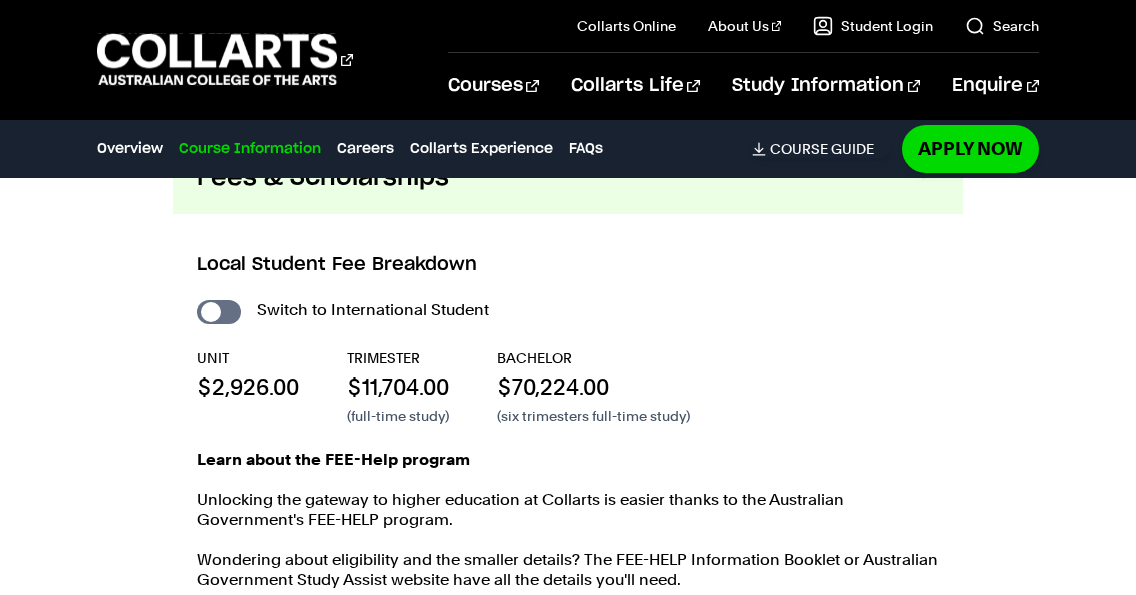 click on "Switch to International Student" at bounding box center [373, 310] 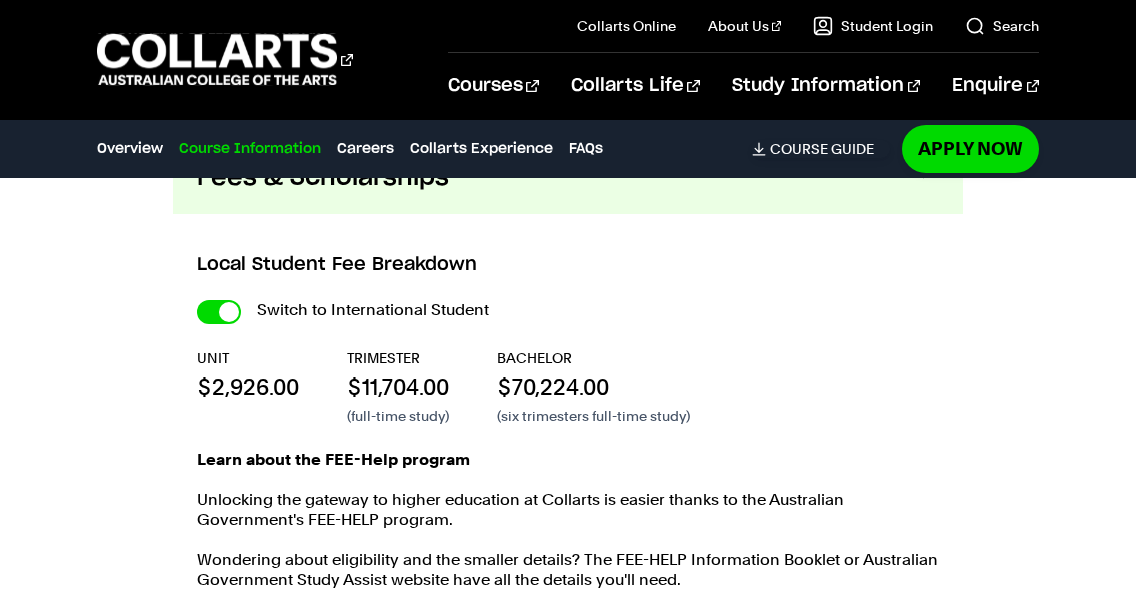 checkbox on "true" 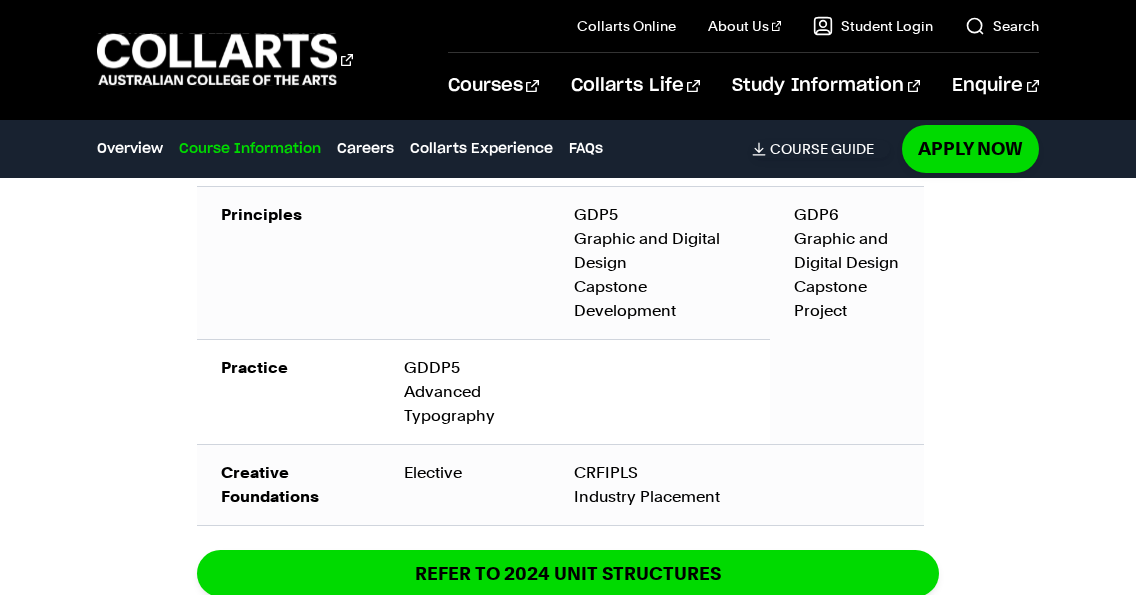 scroll, scrollTop: 0, scrollLeft: 0, axis: both 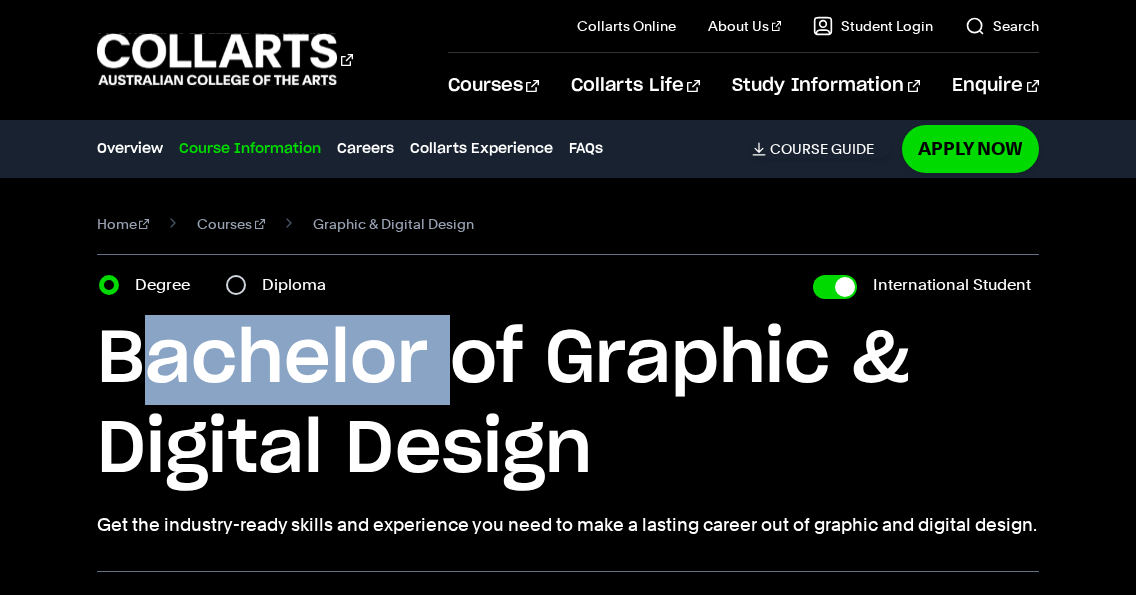 click on "Home
Courses
Graphic & Digital Design
Course variant
Degree
Diploma
International Student
Bachelor of Graphic & Digital Design" at bounding box center [568, 375] 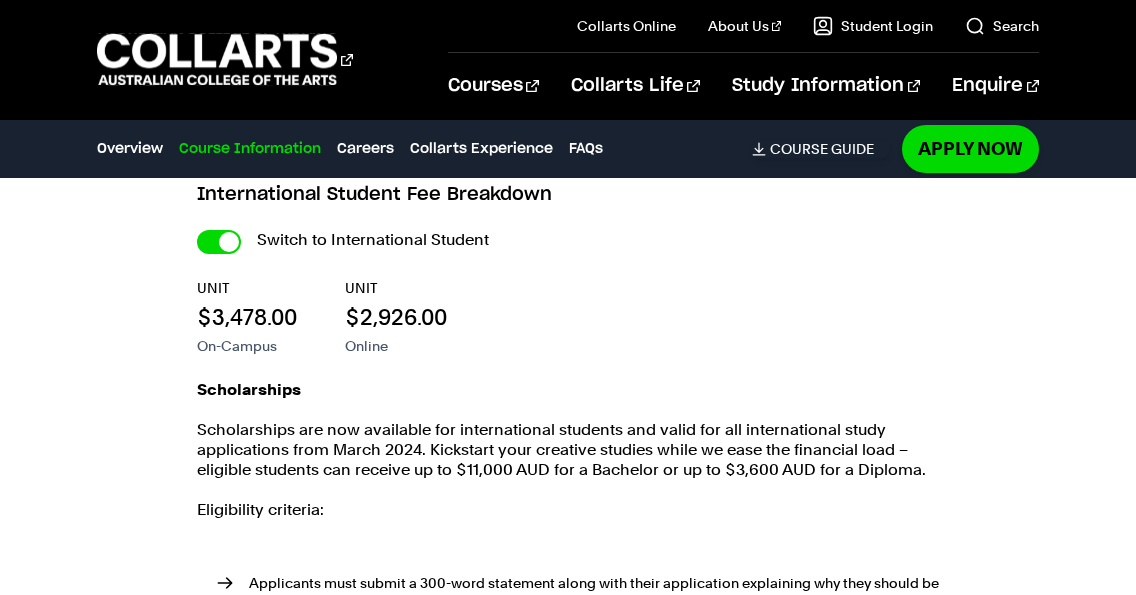 scroll, scrollTop: 4817, scrollLeft: 0, axis: vertical 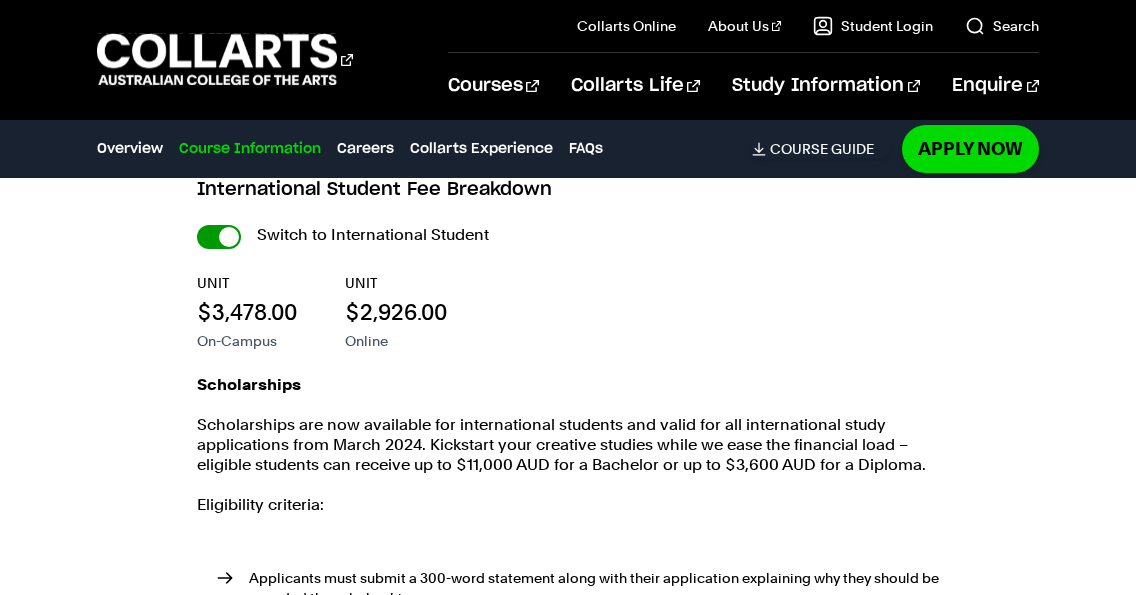 click on "International Student" at bounding box center [0, 0] 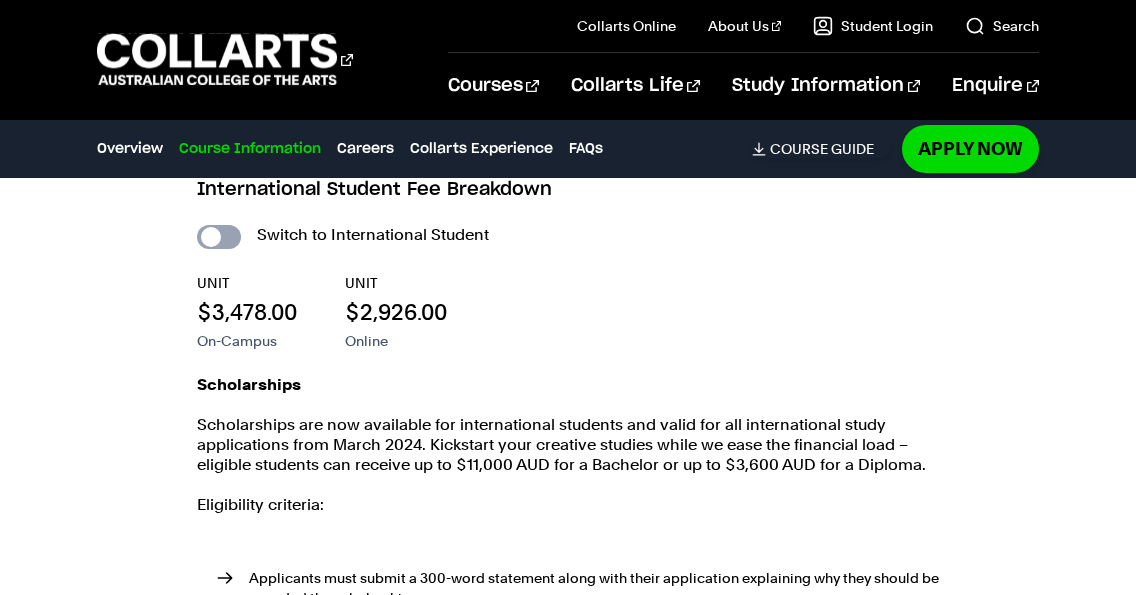 checkbox on "false" 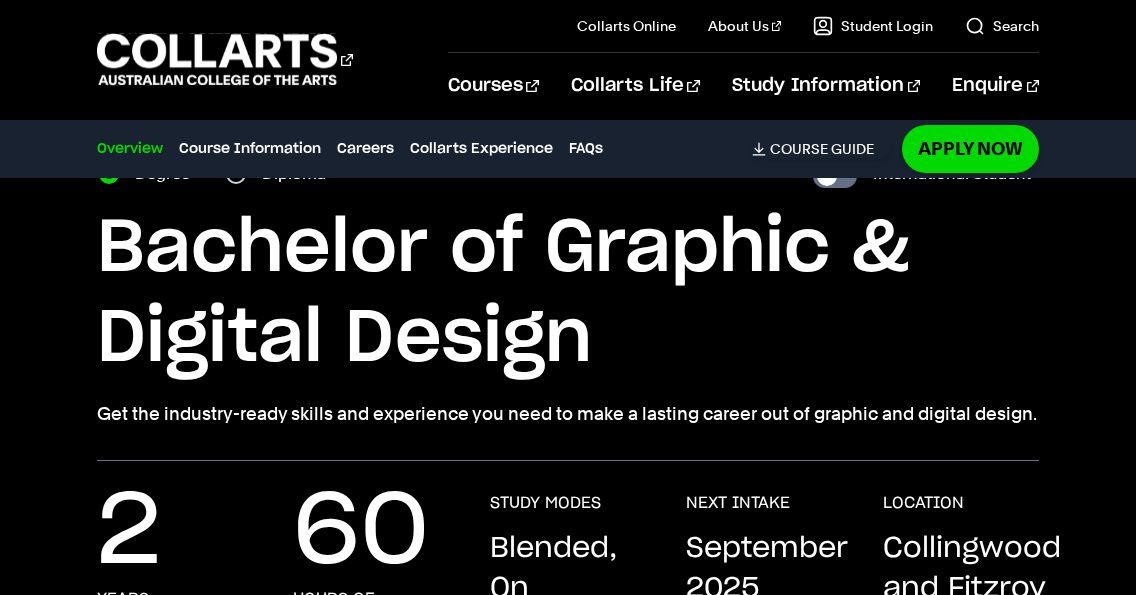scroll, scrollTop: 0, scrollLeft: 0, axis: both 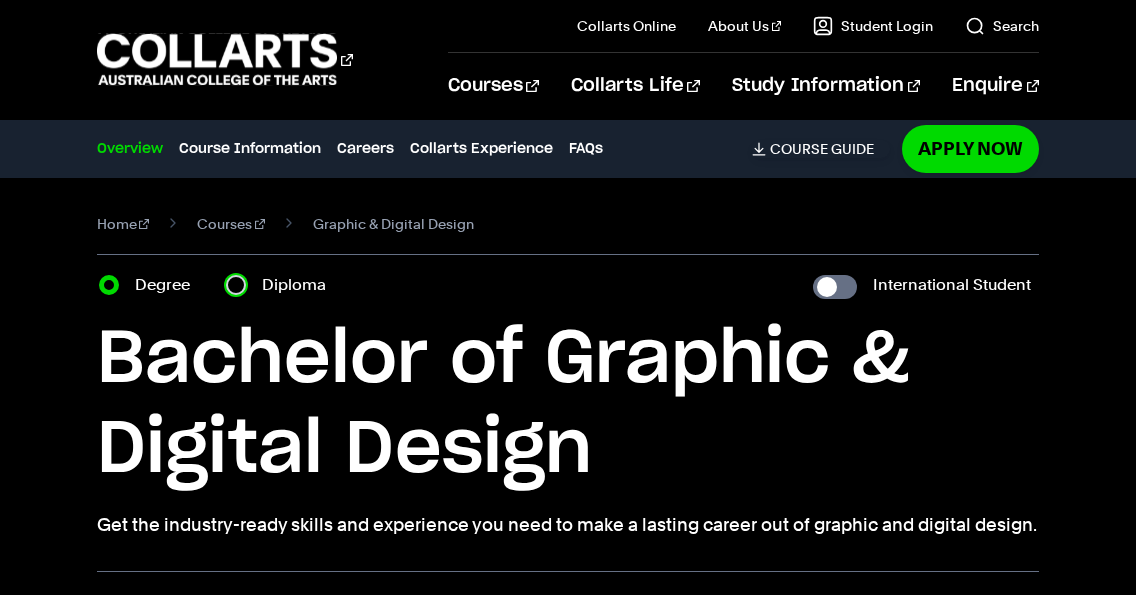 click on "Diploma" at bounding box center [236, 285] 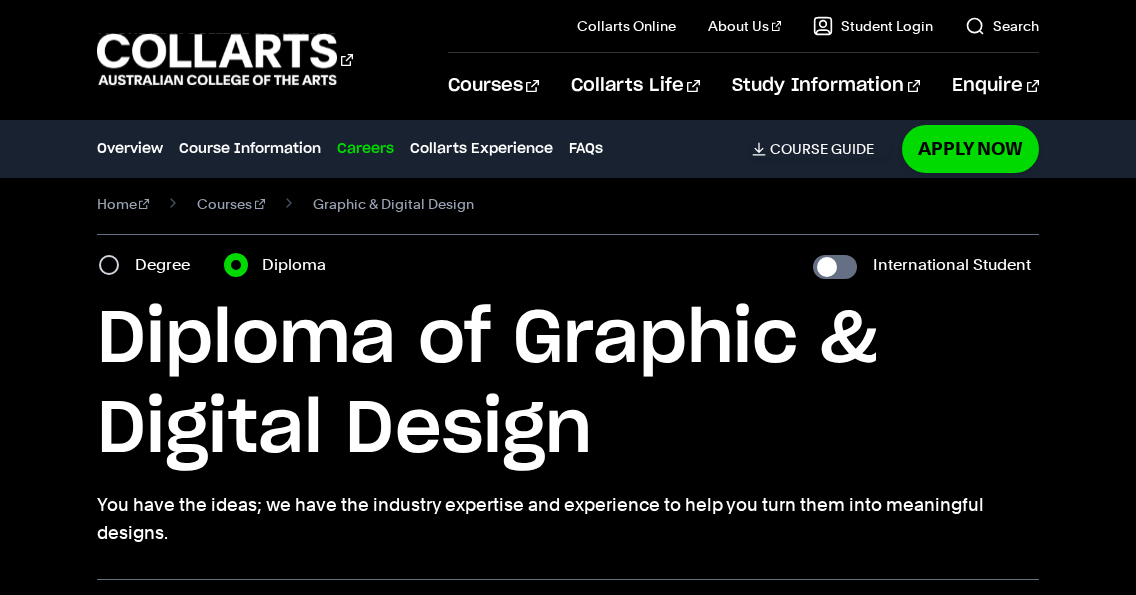 scroll, scrollTop: 0, scrollLeft: 0, axis: both 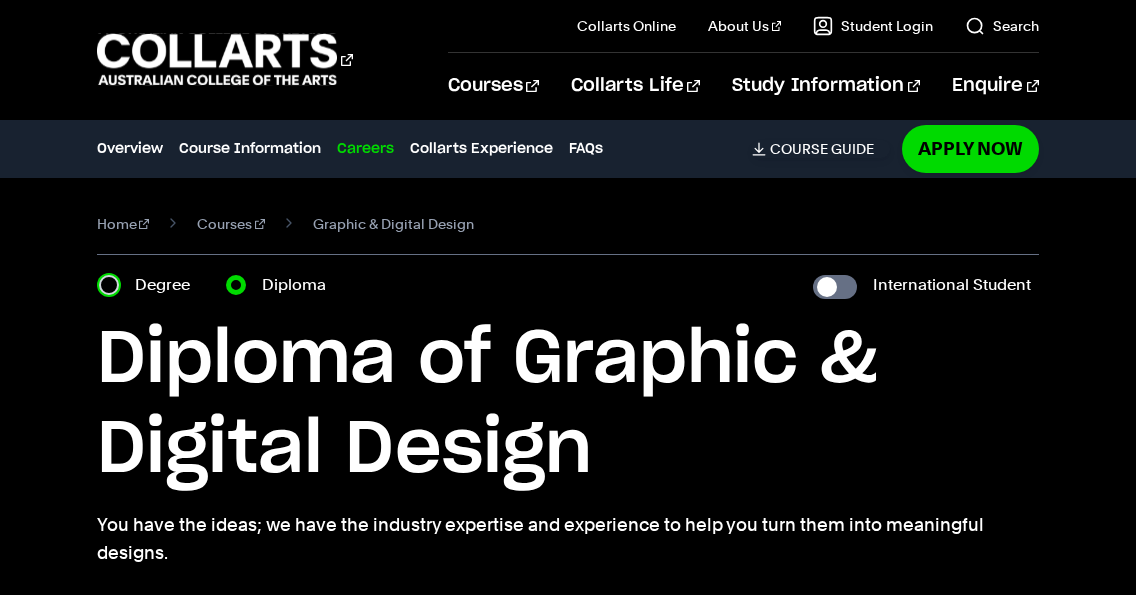 click on "Degree" at bounding box center [109, 285] 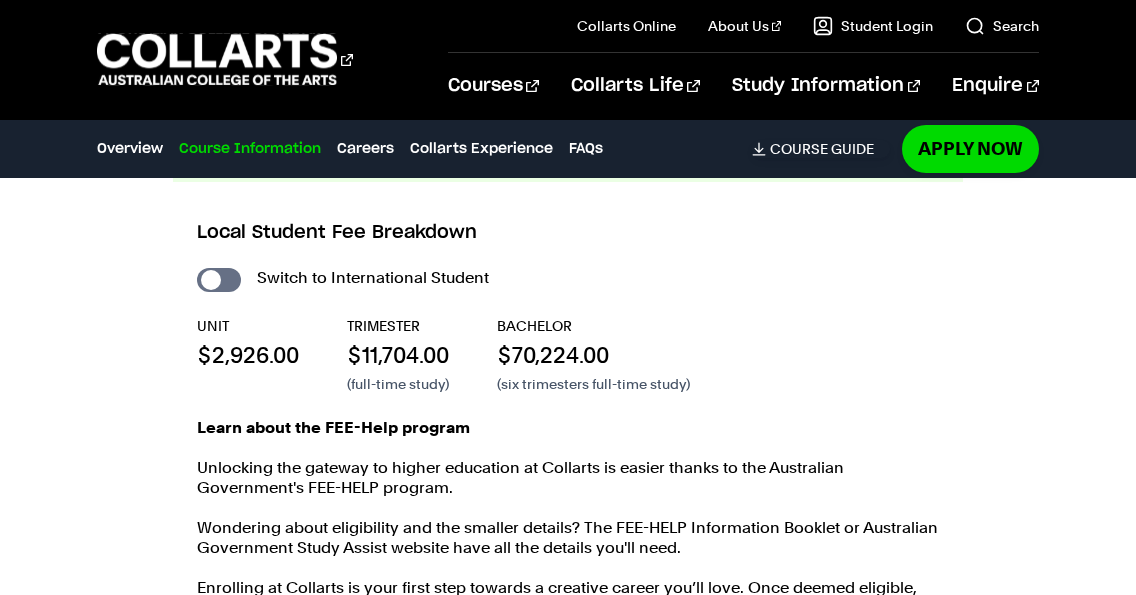 scroll, scrollTop: 4274, scrollLeft: 0, axis: vertical 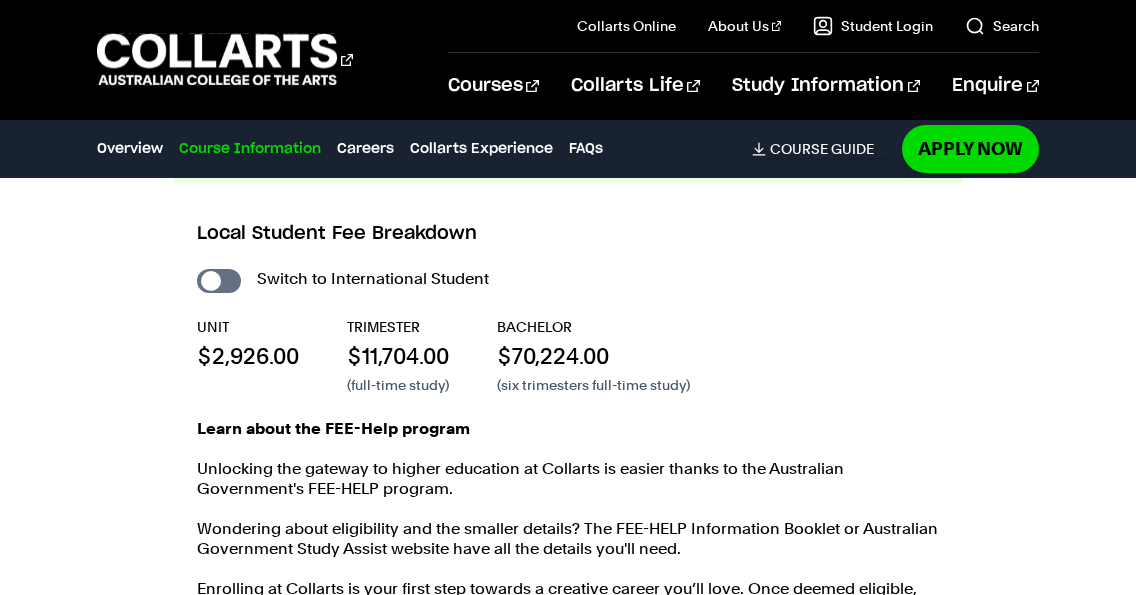 click on "BACHELOR" at bounding box center (593, 327) 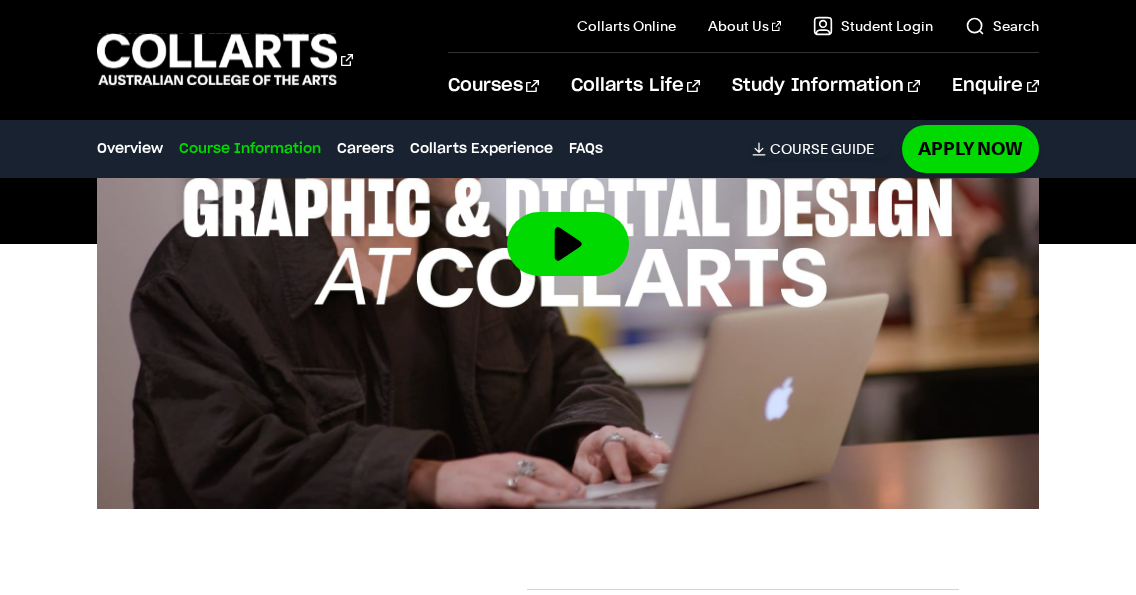 scroll, scrollTop: 0, scrollLeft: 0, axis: both 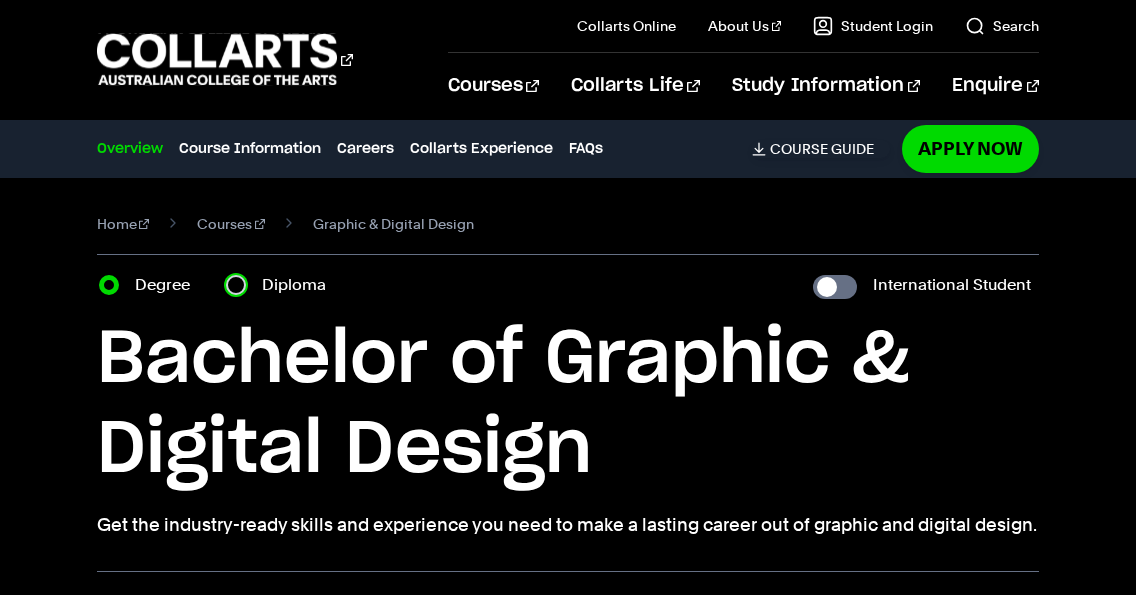 click on "Diploma" at bounding box center [236, 285] 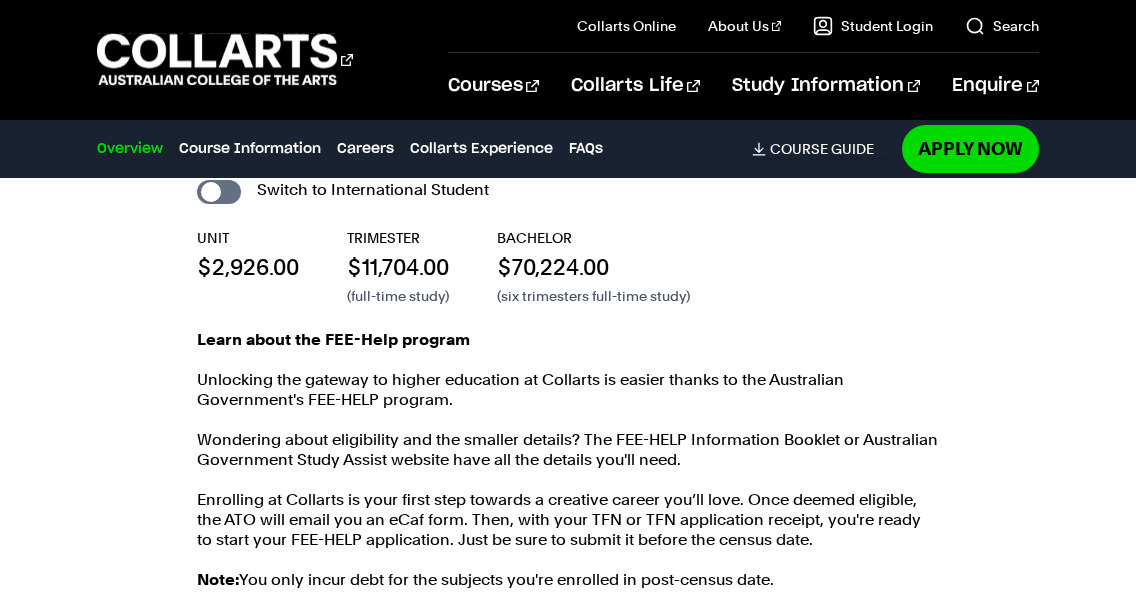 scroll, scrollTop: 3664, scrollLeft: 0, axis: vertical 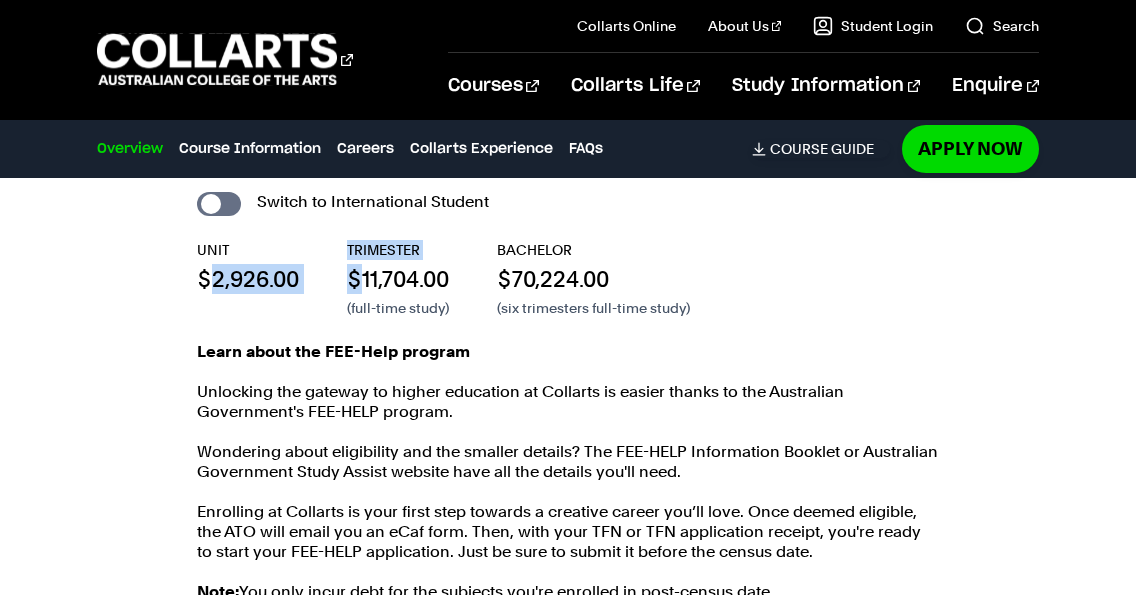 drag, startPoint x: 215, startPoint y: 283, endPoint x: 356, endPoint y: 281, distance: 141.01419 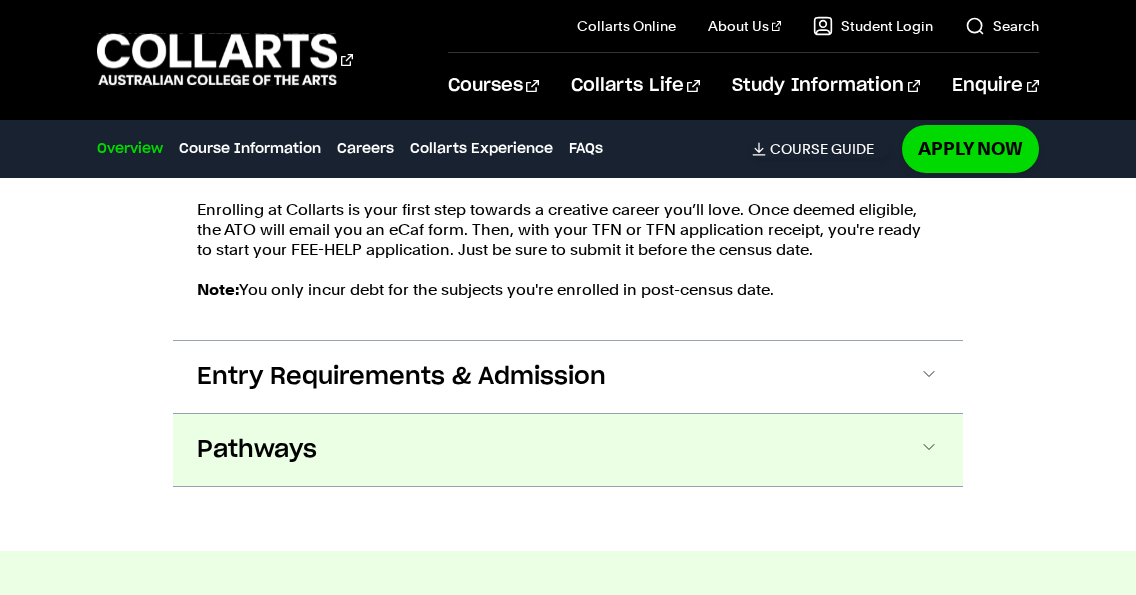 click on "Pathways" at bounding box center [0, 0] 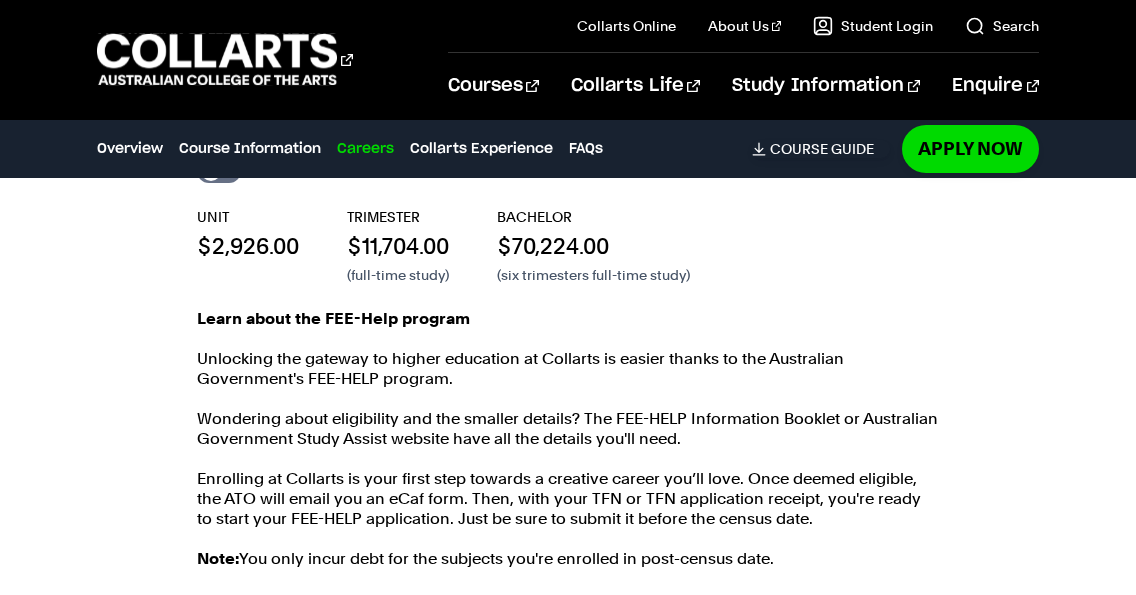 scroll, scrollTop: 3168, scrollLeft: 0, axis: vertical 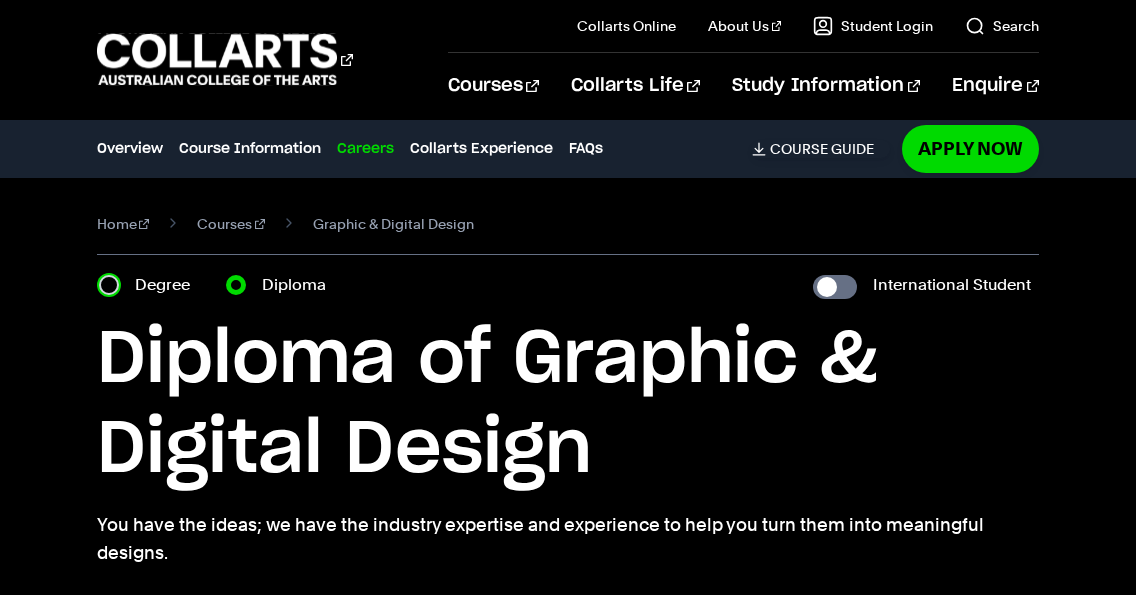 click on "Degree" at bounding box center (109, 285) 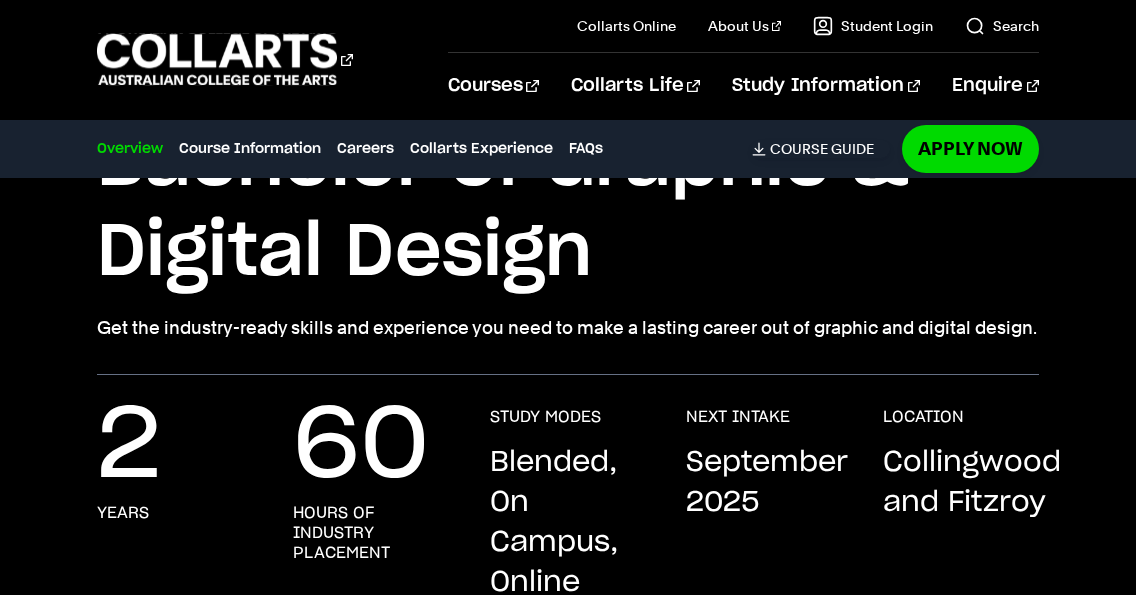 scroll, scrollTop: 0, scrollLeft: 0, axis: both 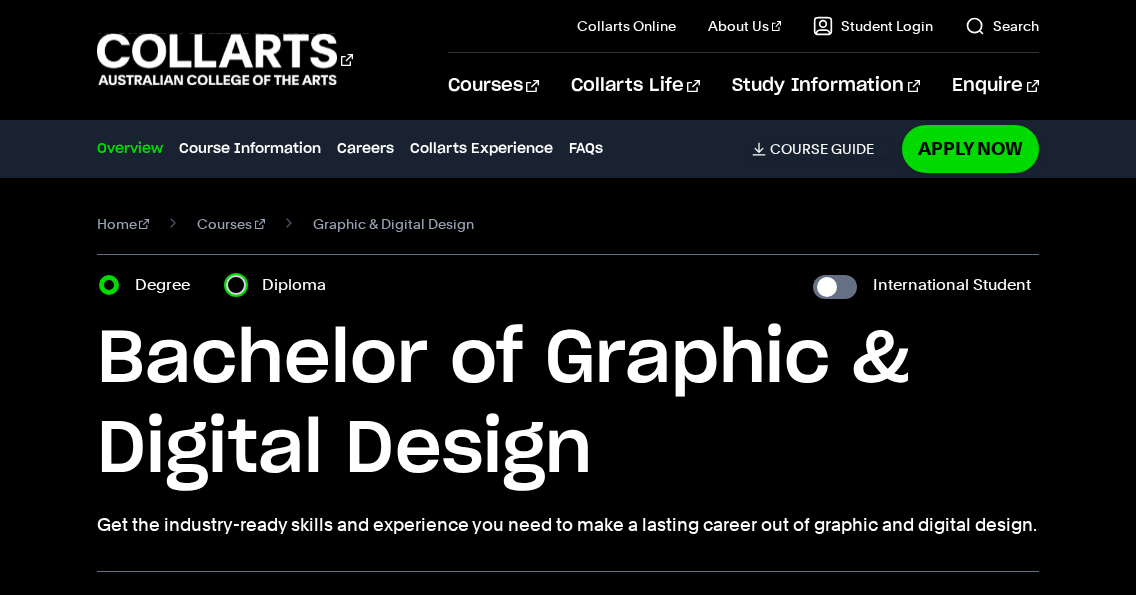 click on "Diploma" at bounding box center [236, 285] 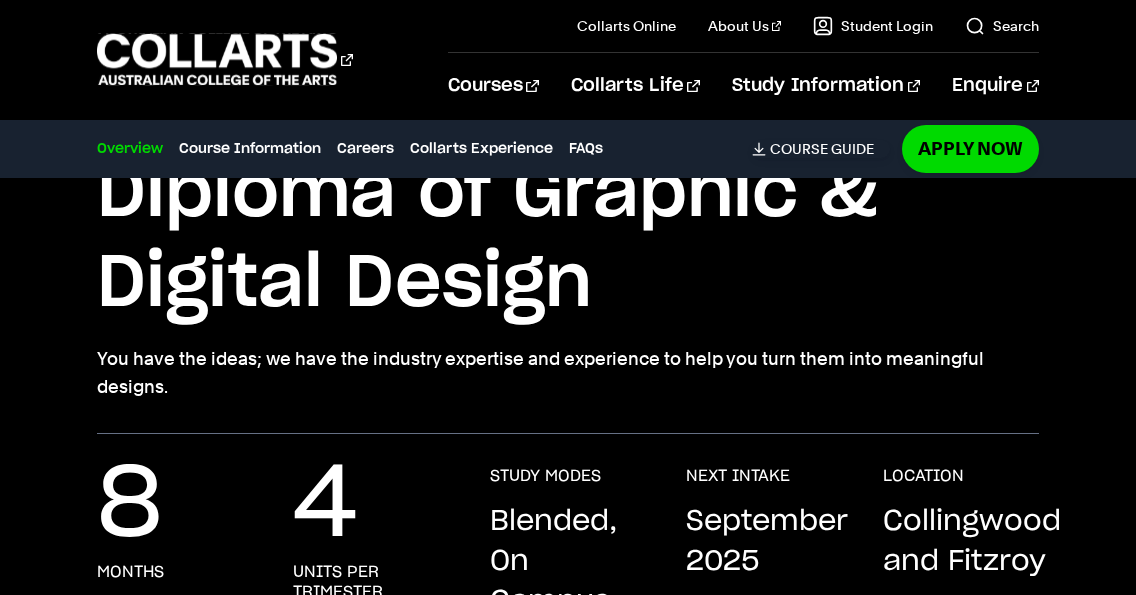 scroll, scrollTop: 0, scrollLeft: 0, axis: both 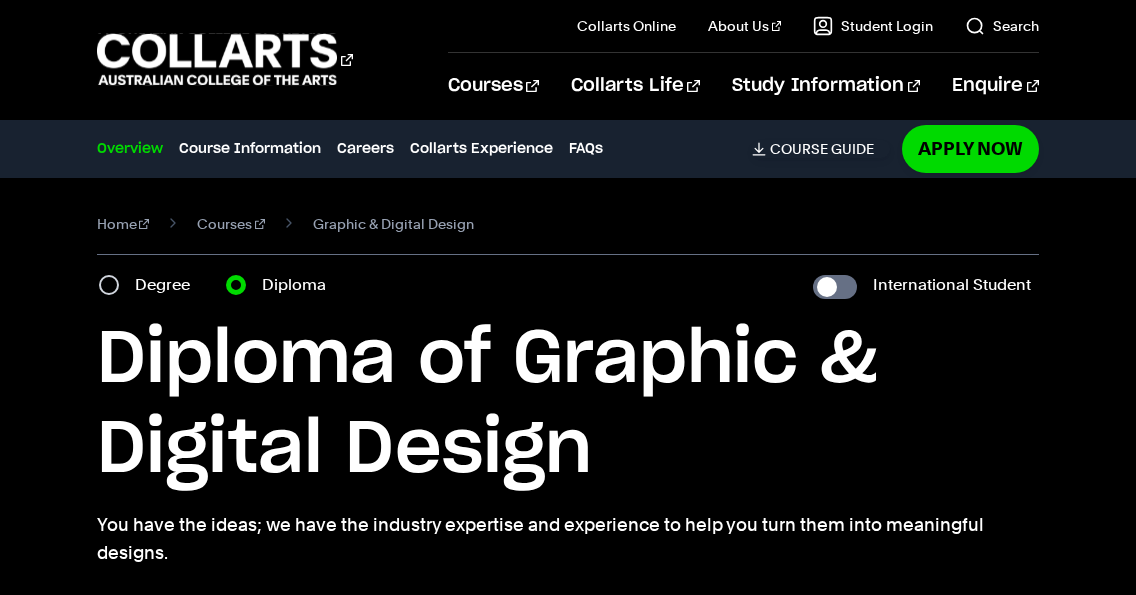 click on "Degree" at bounding box center (150, 285) 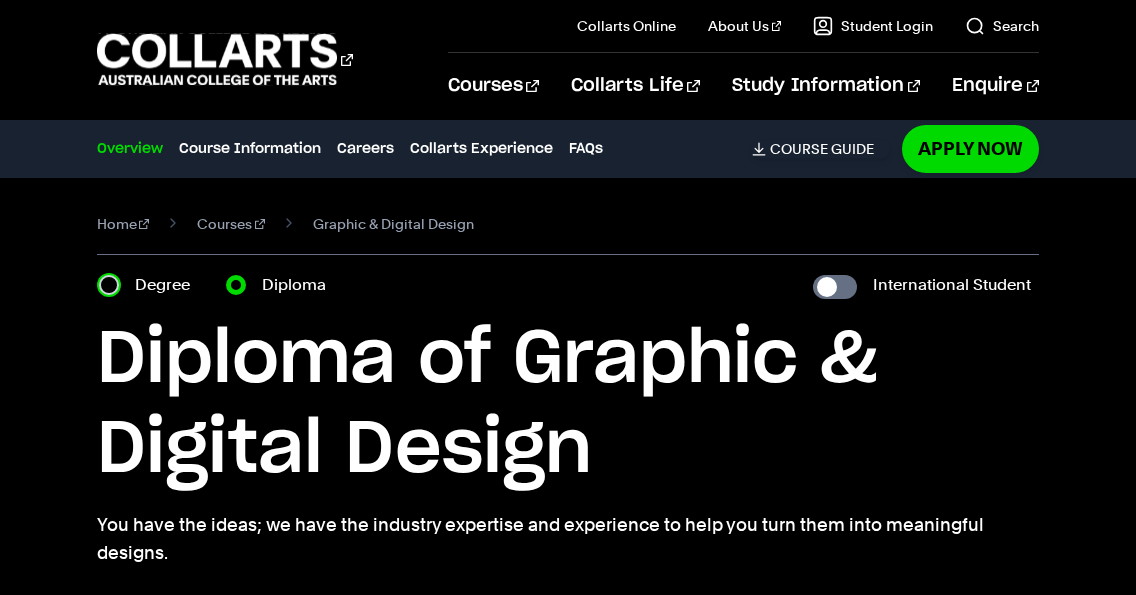 click on "Degree" at bounding box center (109, 285) 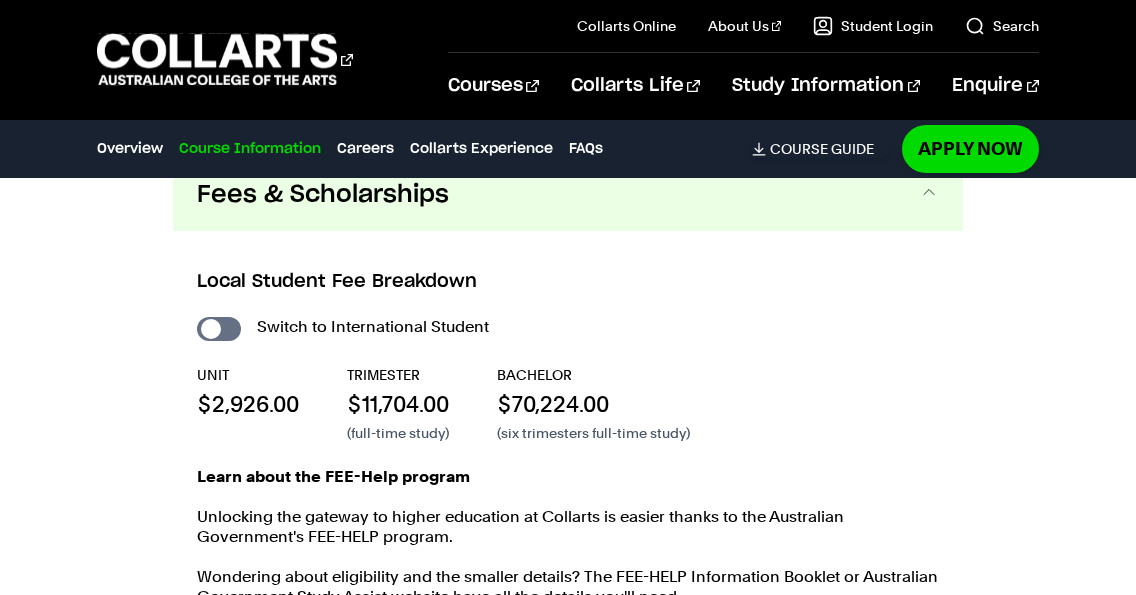 scroll, scrollTop: 4248, scrollLeft: 0, axis: vertical 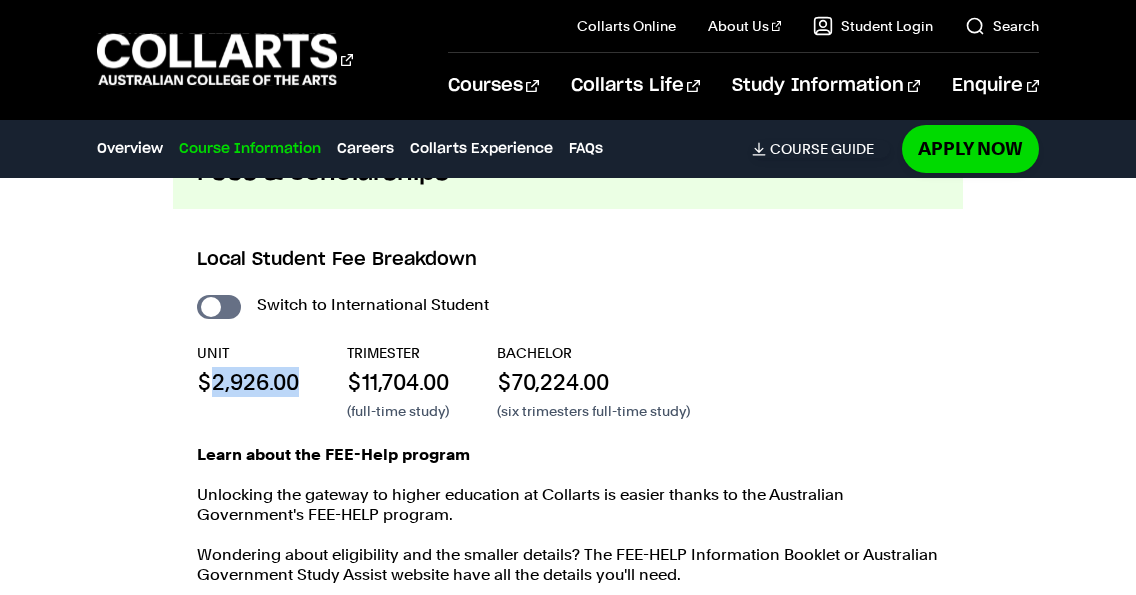 drag, startPoint x: 212, startPoint y: 387, endPoint x: 316, endPoint y: 376, distance: 104.58012 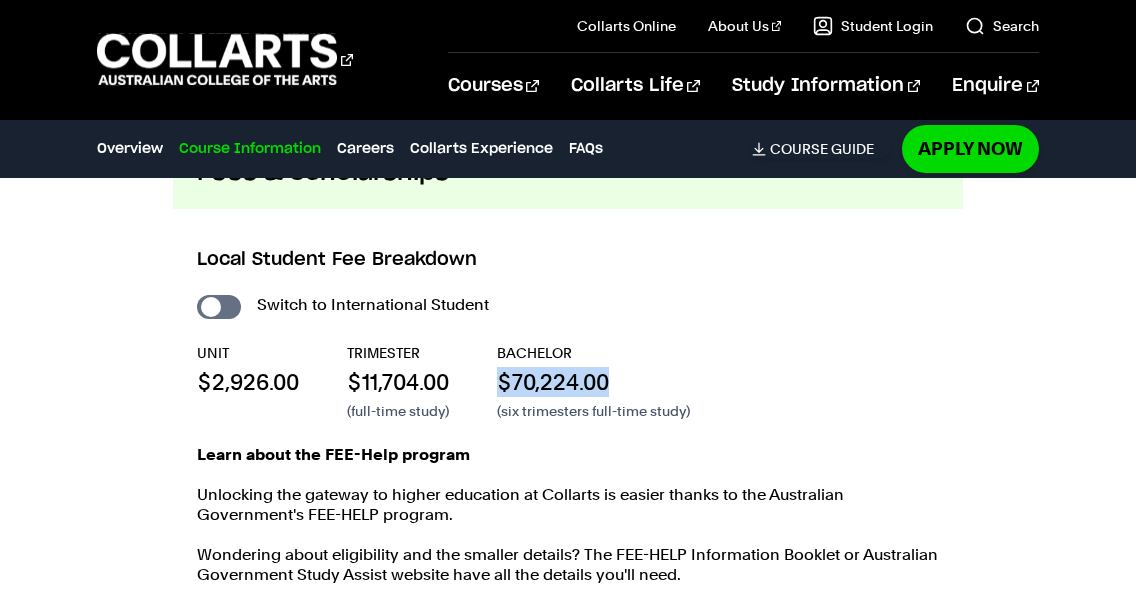 drag, startPoint x: 502, startPoint y: 383, endPoint x: 623, endPoint y: 380, distance: 121.037186 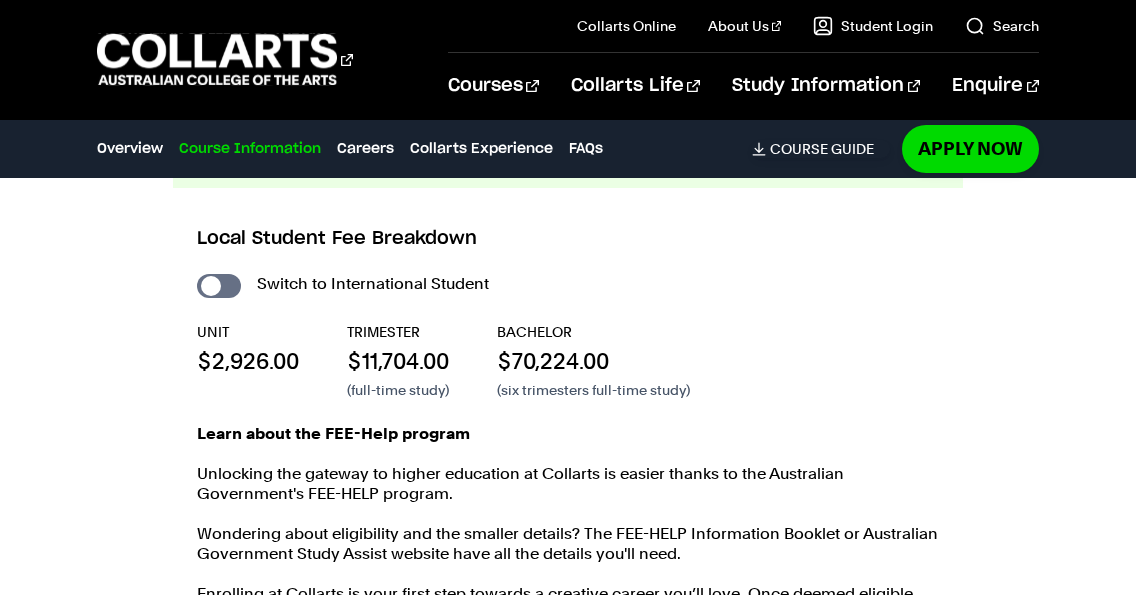 scroll, scrollTop: 4280, scrollLeft: 0, axis: vertical 